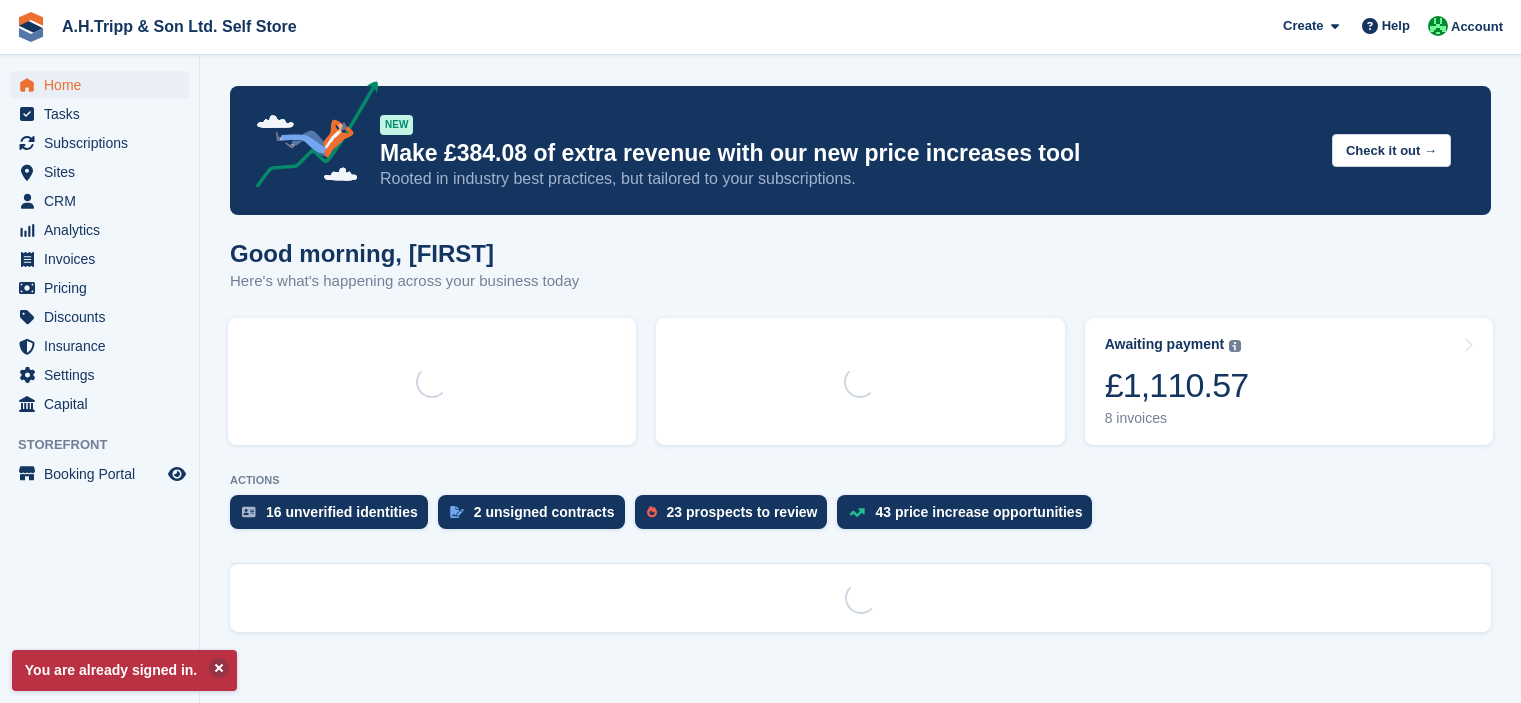 scroll, scrollTop: 0, scrollLeft: 0, axis: both 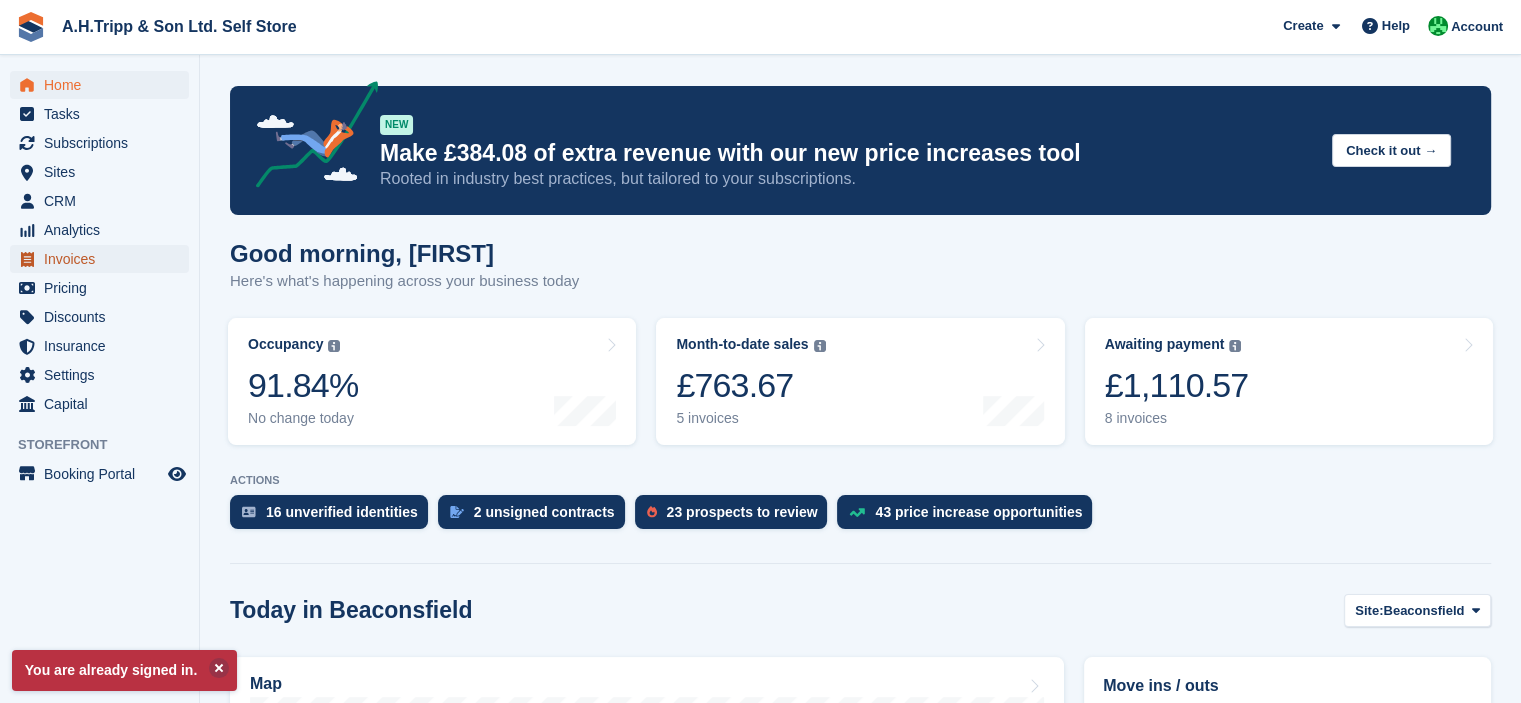 click on "Invoices" at bounding box center [104, 259] 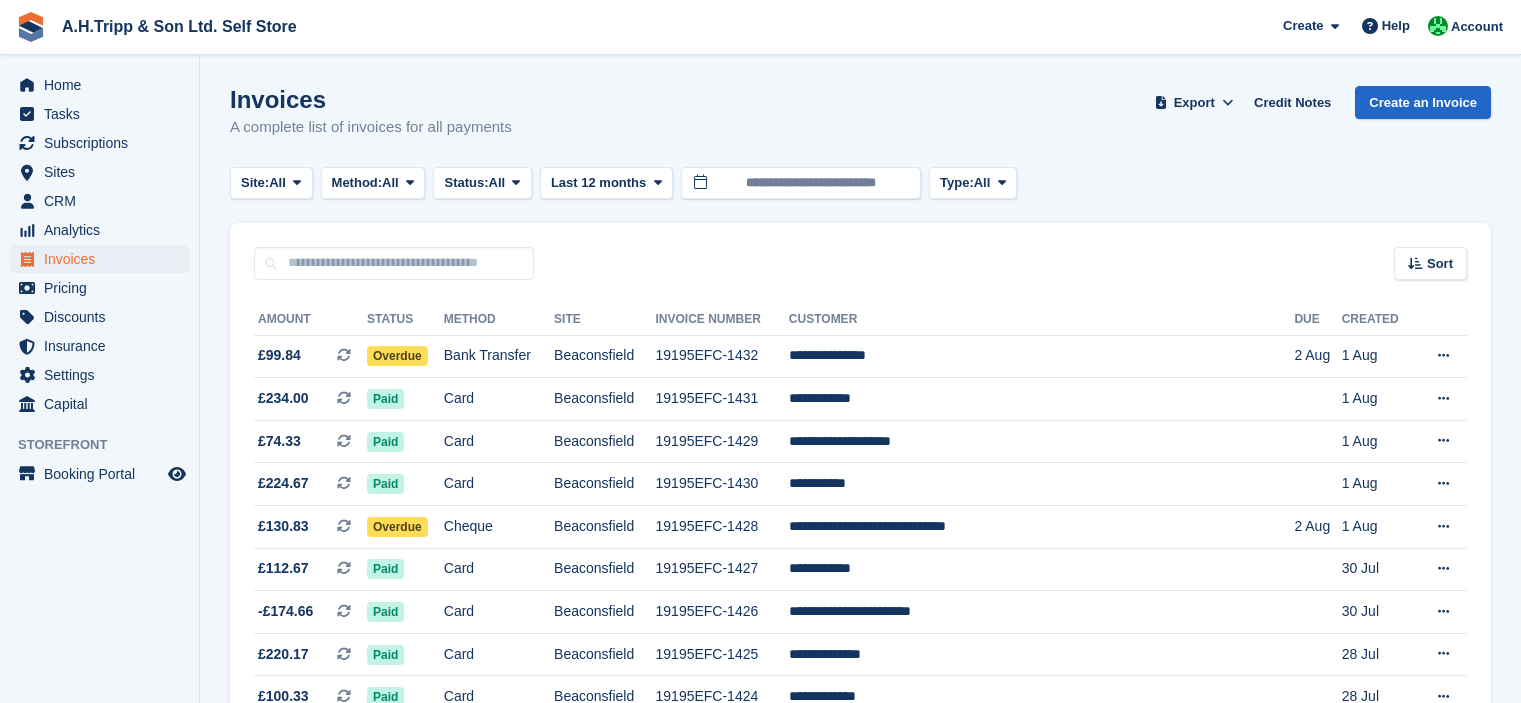 scroll, scrollTop: 0, scrollLeft: 0, axis: both 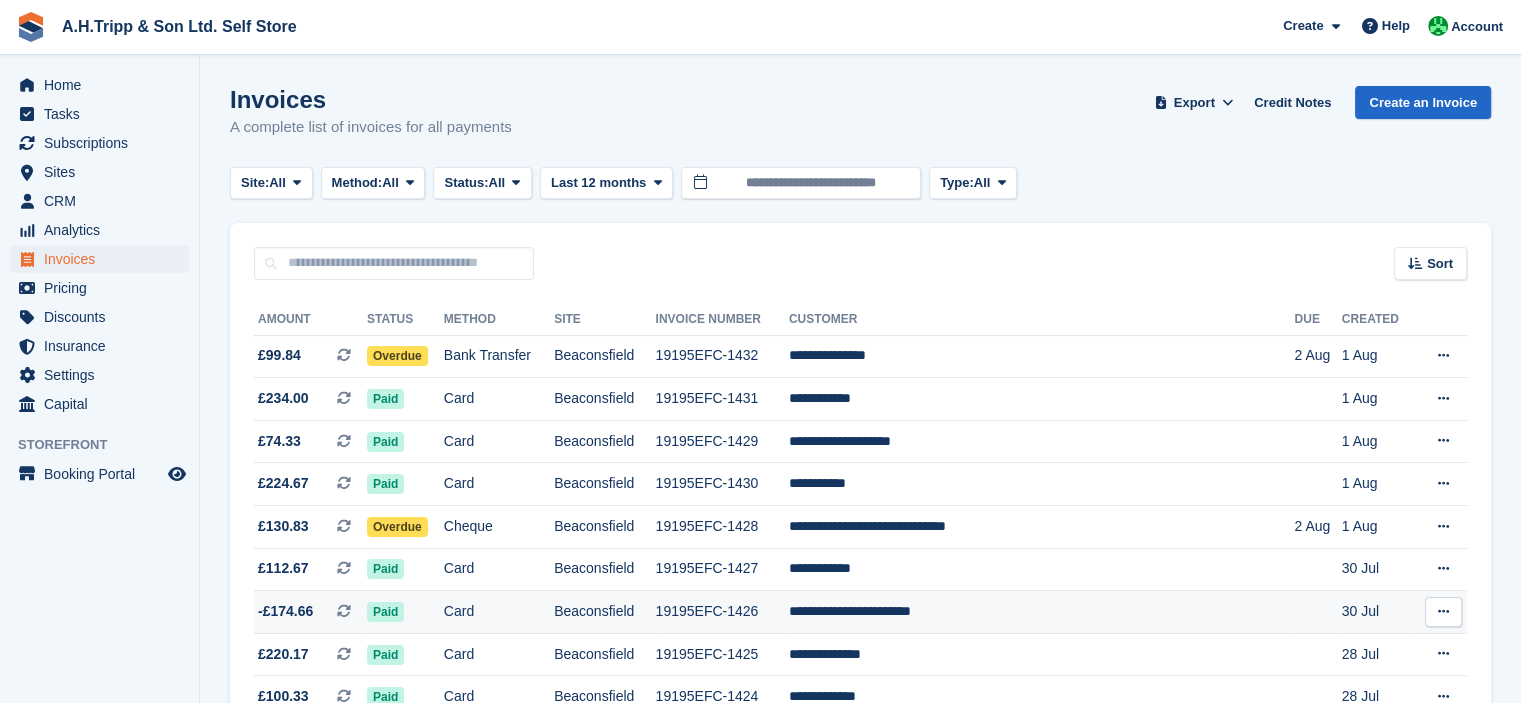 click at bounding box center [1443, 611] 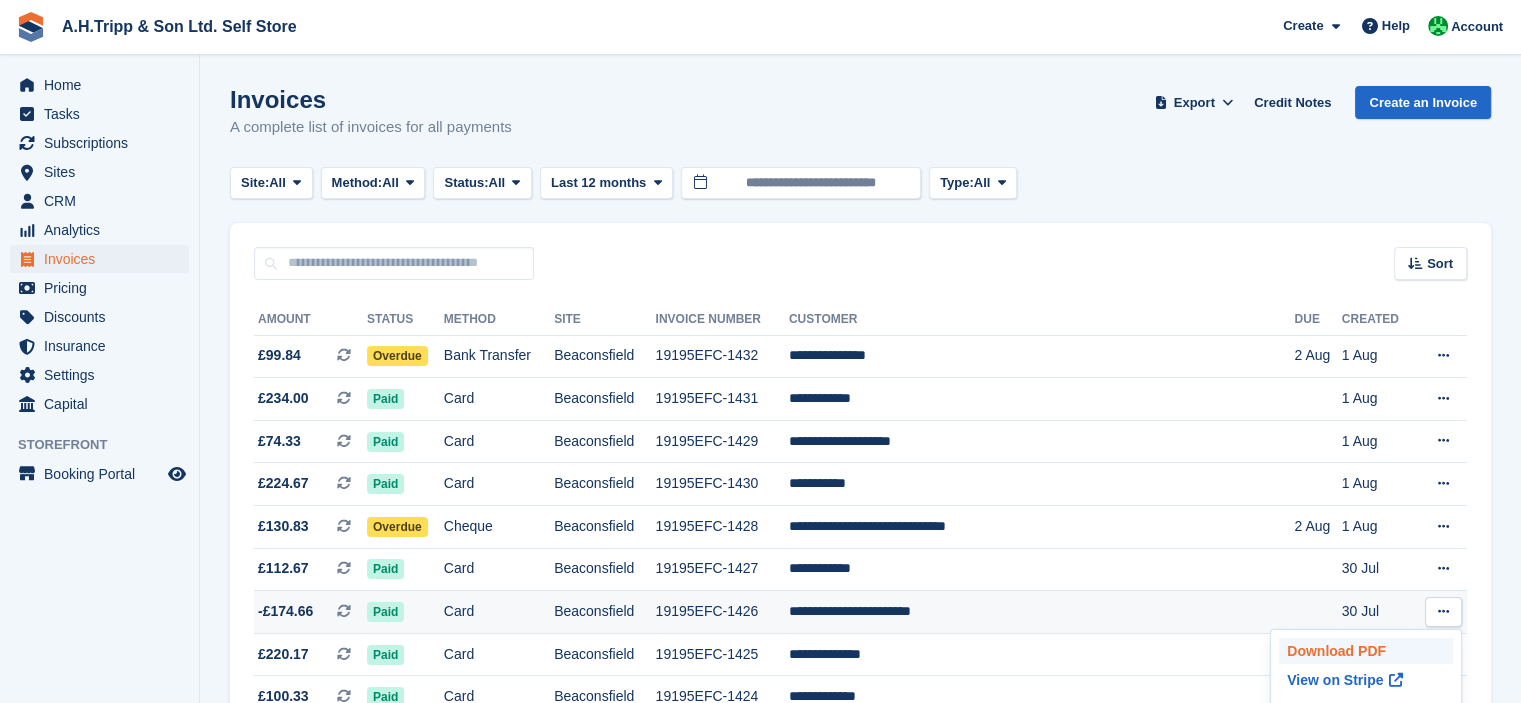 click on "Download PDF" at bounding box center [1366, 651] 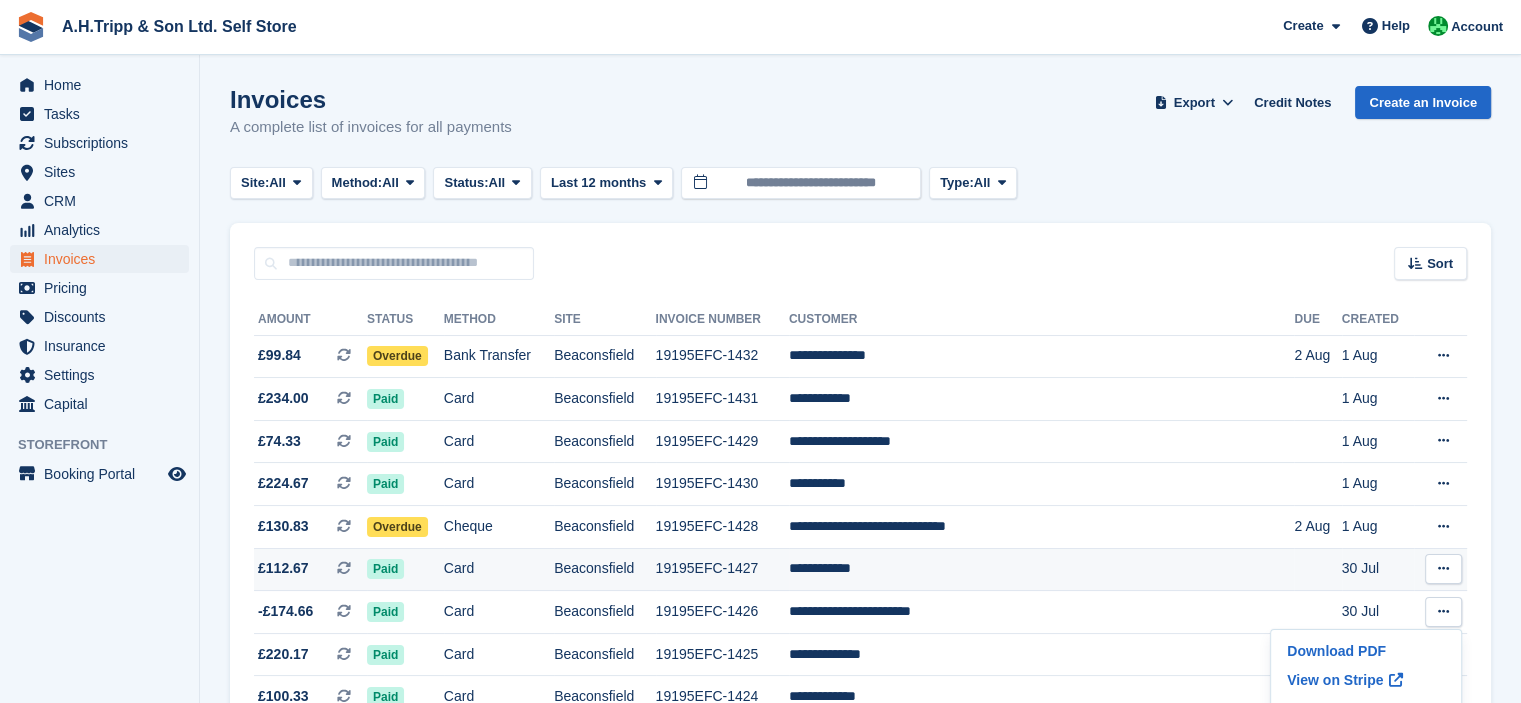 click at bounding box center [1443, 568] 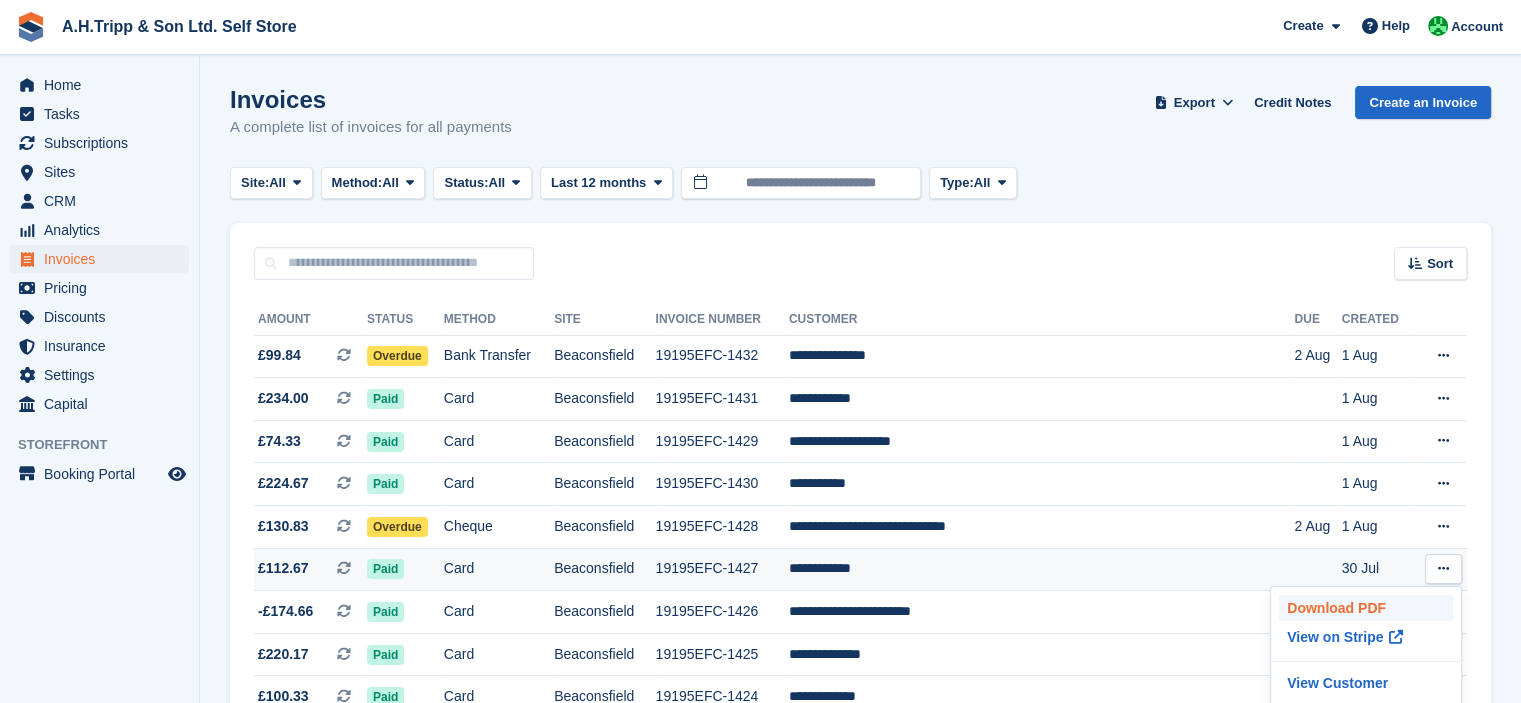 click on "Download PDF" at bounding box center (1366, 608) 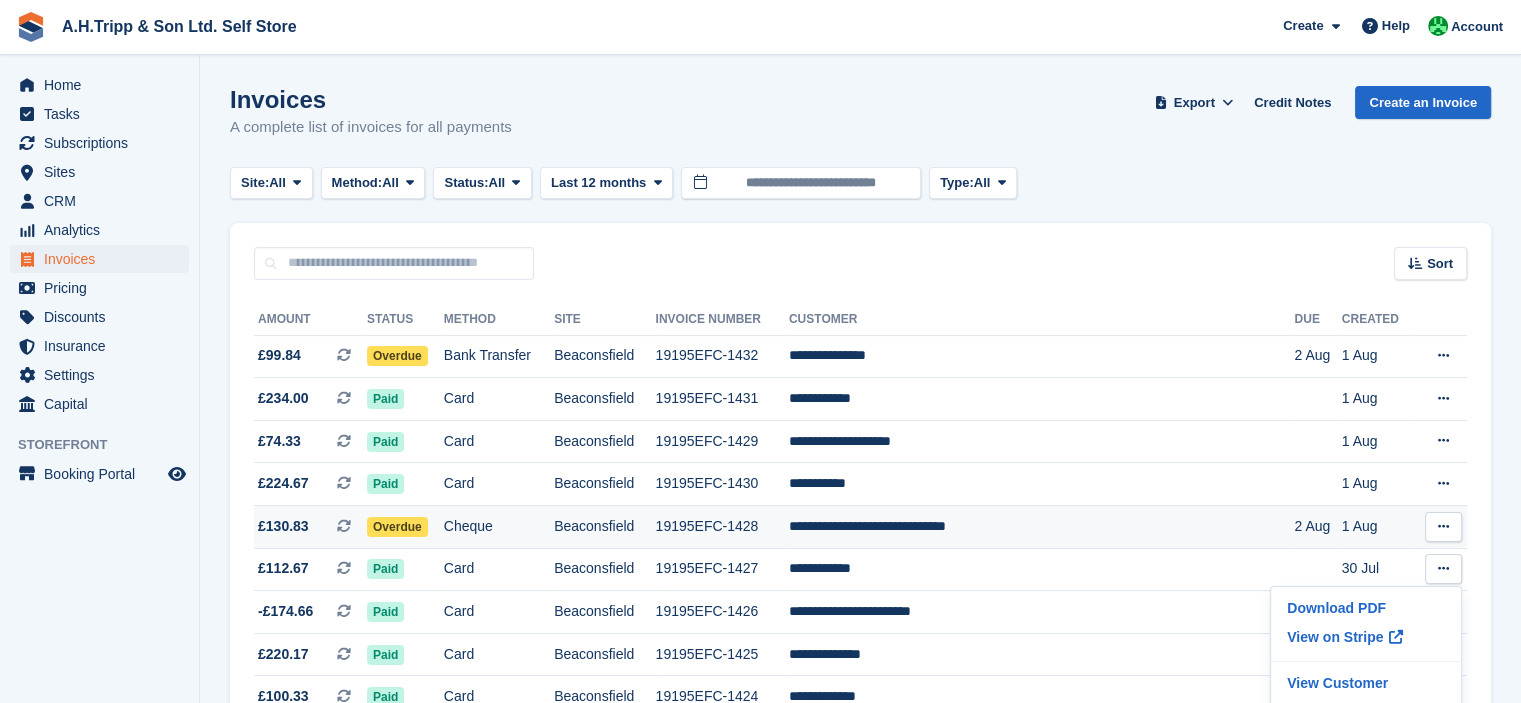 click at bounding box center [1443, 527] 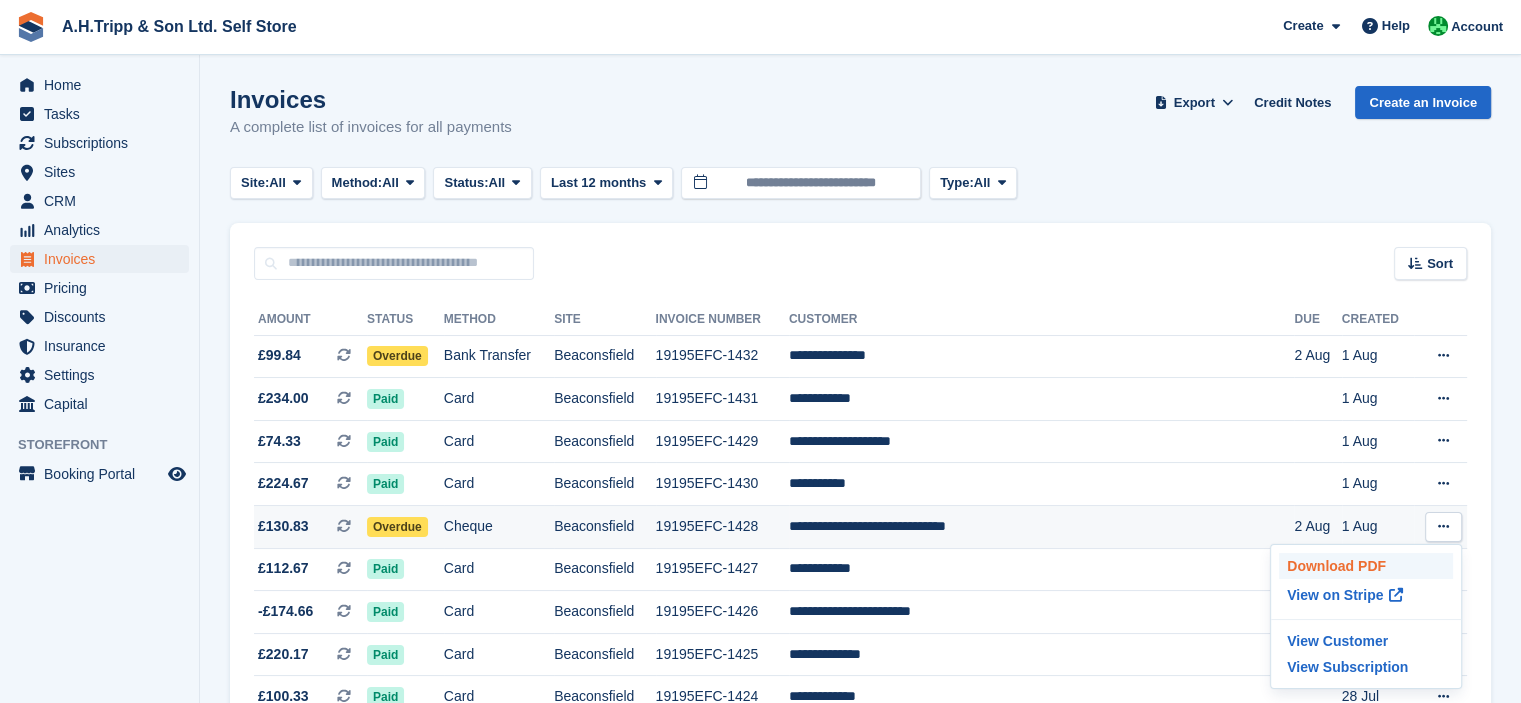 click on "Download PDF" at bounding box center [1366, 566] 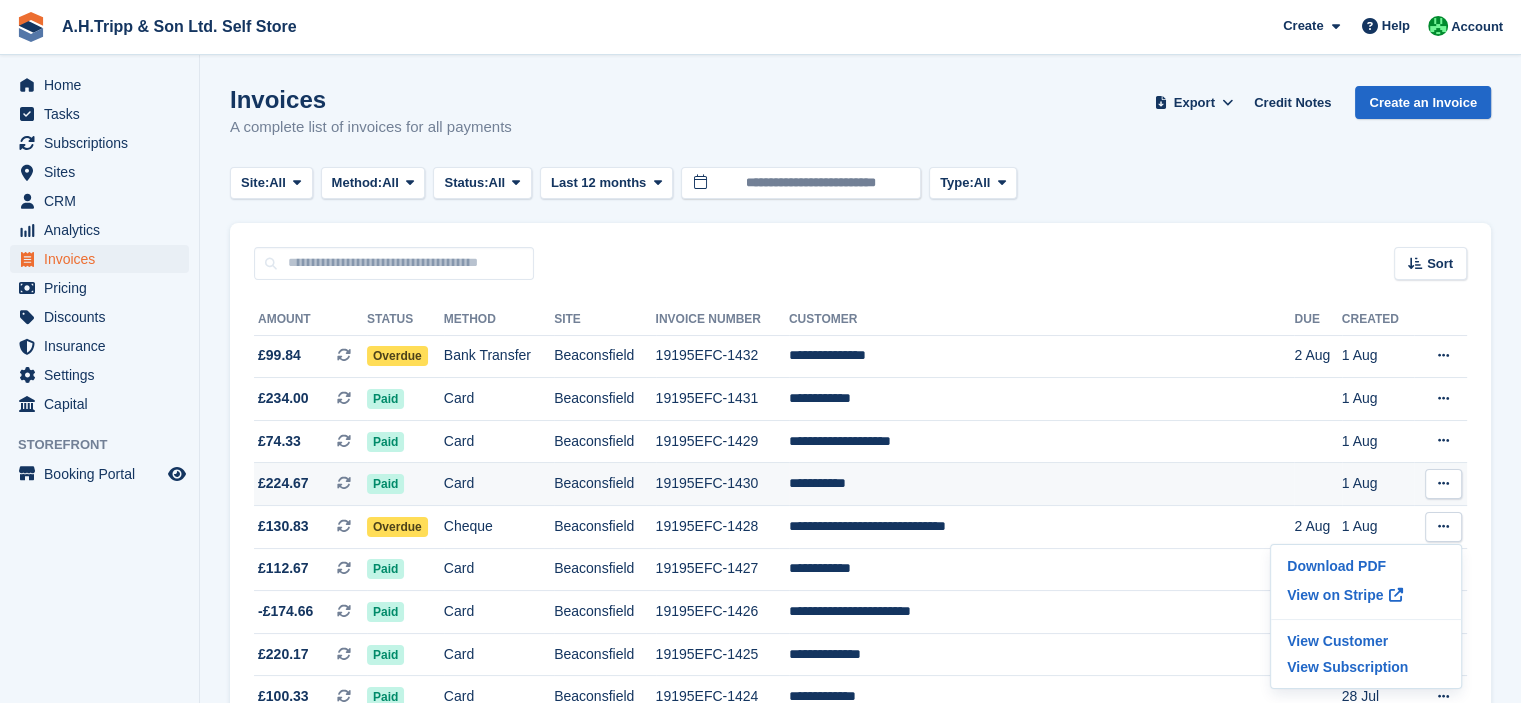 click at bounding box center (1443, 483) 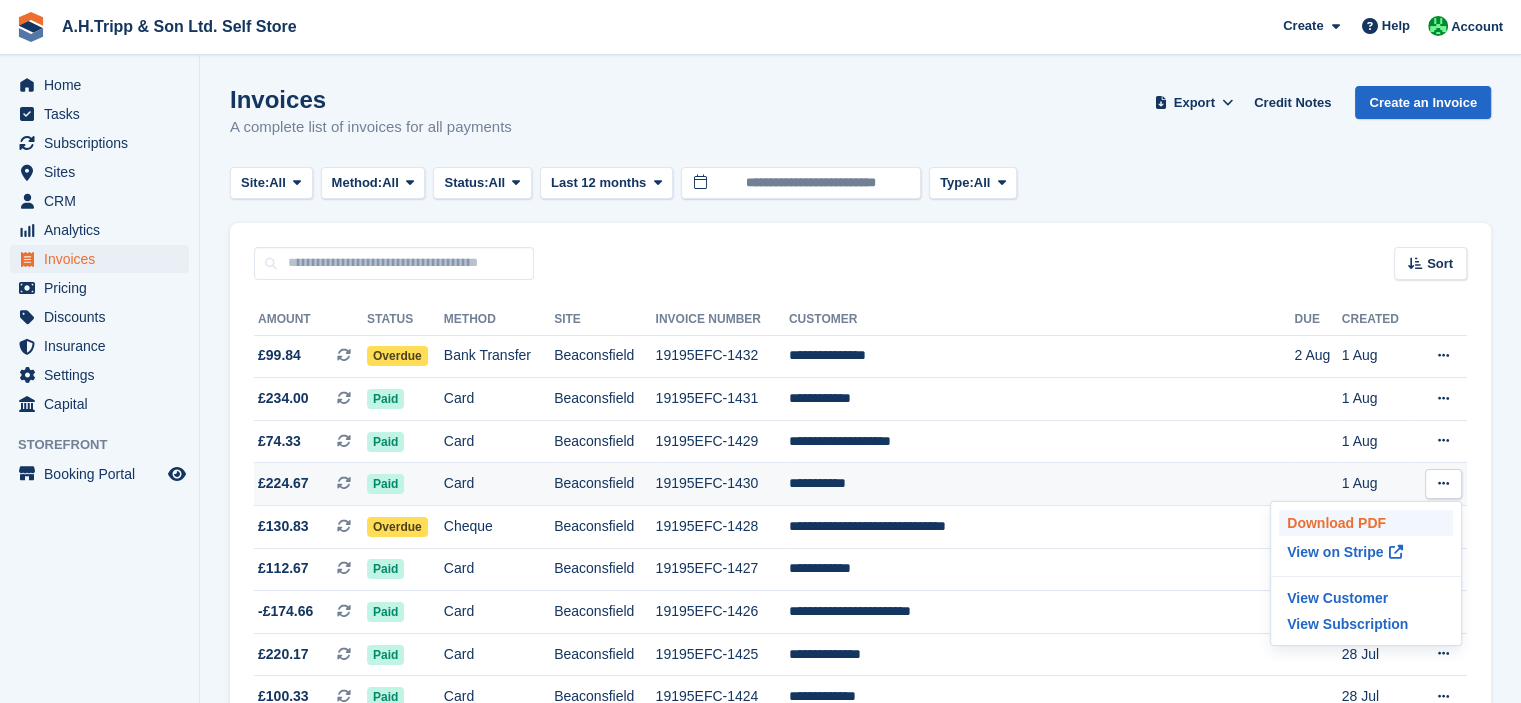 click on "Download PDF" at bounding box center [1366, 523] 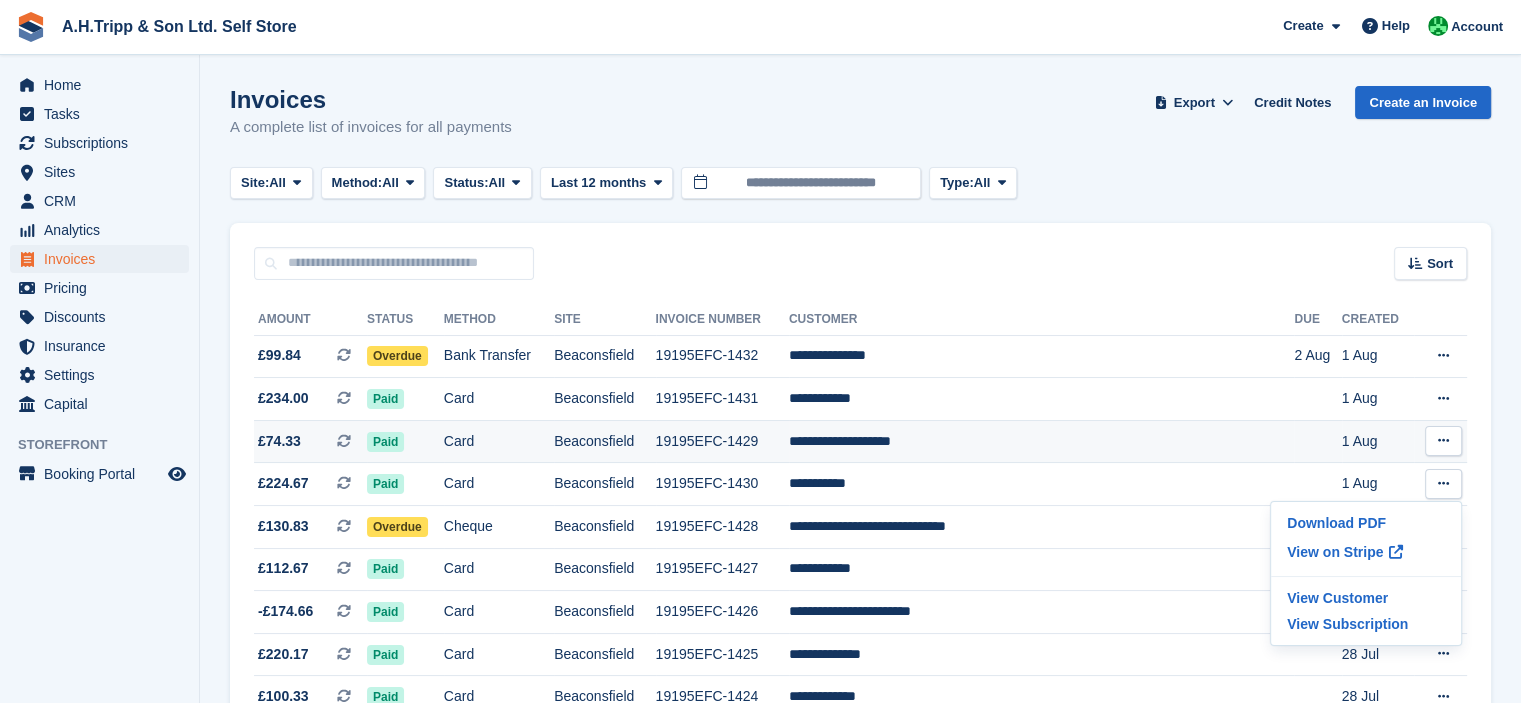 click at bounding box center [1443, 441] 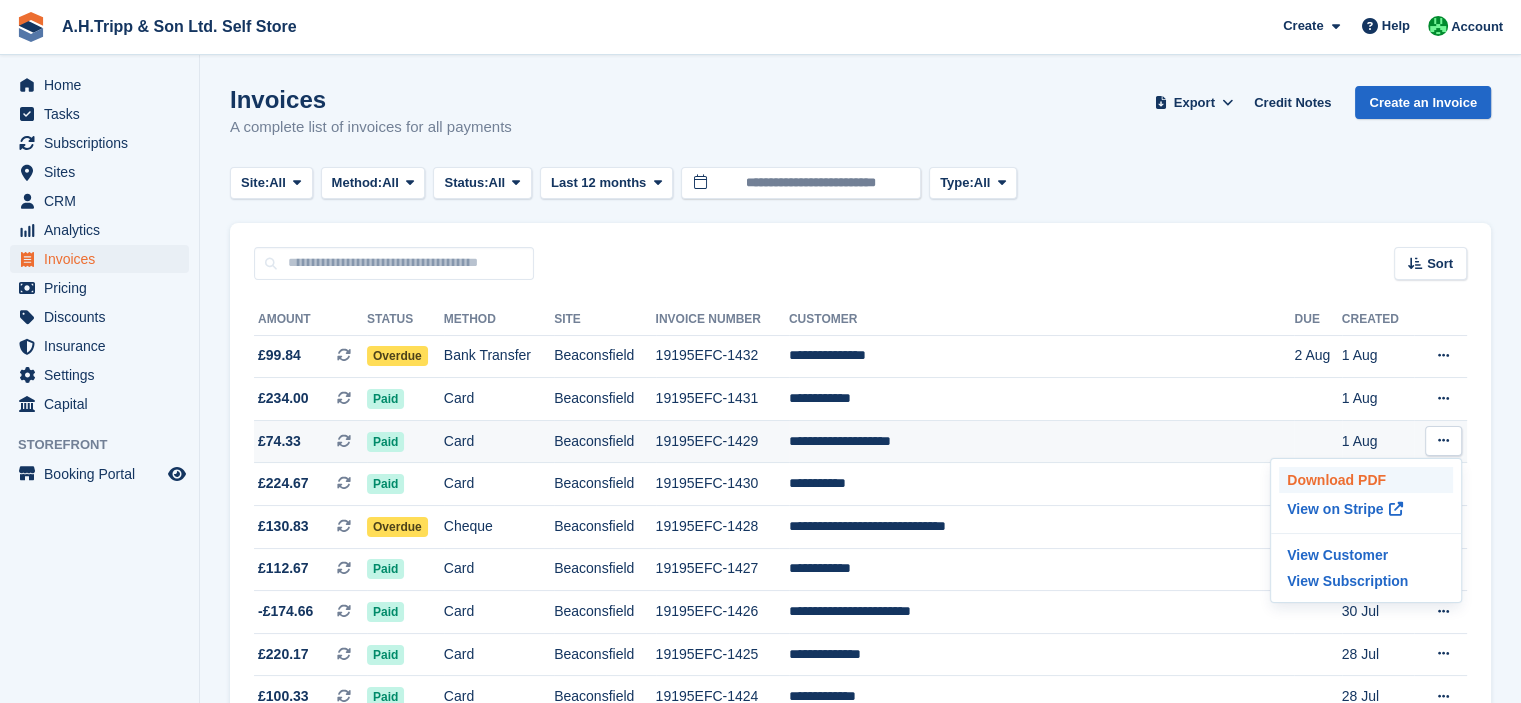 click on "Download PDF" at bounding box center [1366, 480] 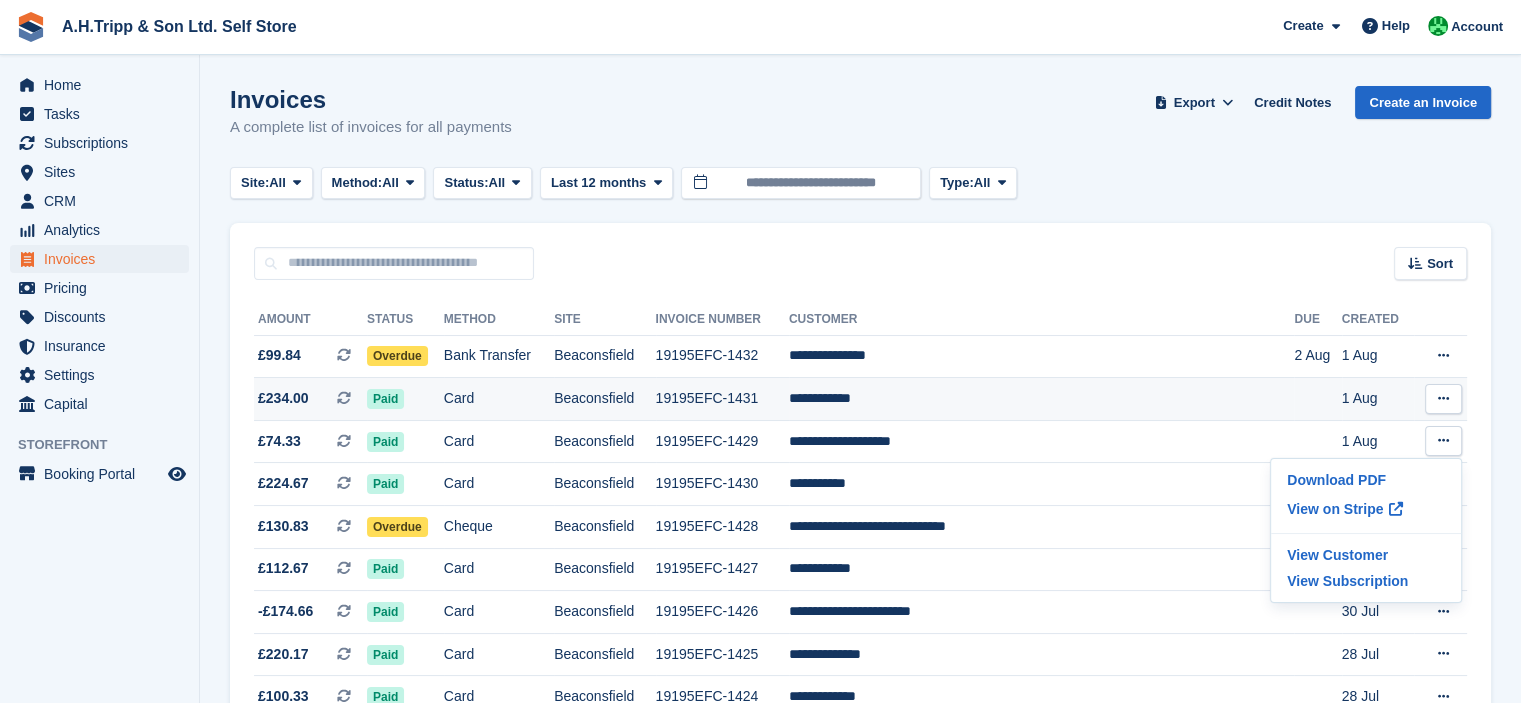 click at bounding box center (1443, 398) 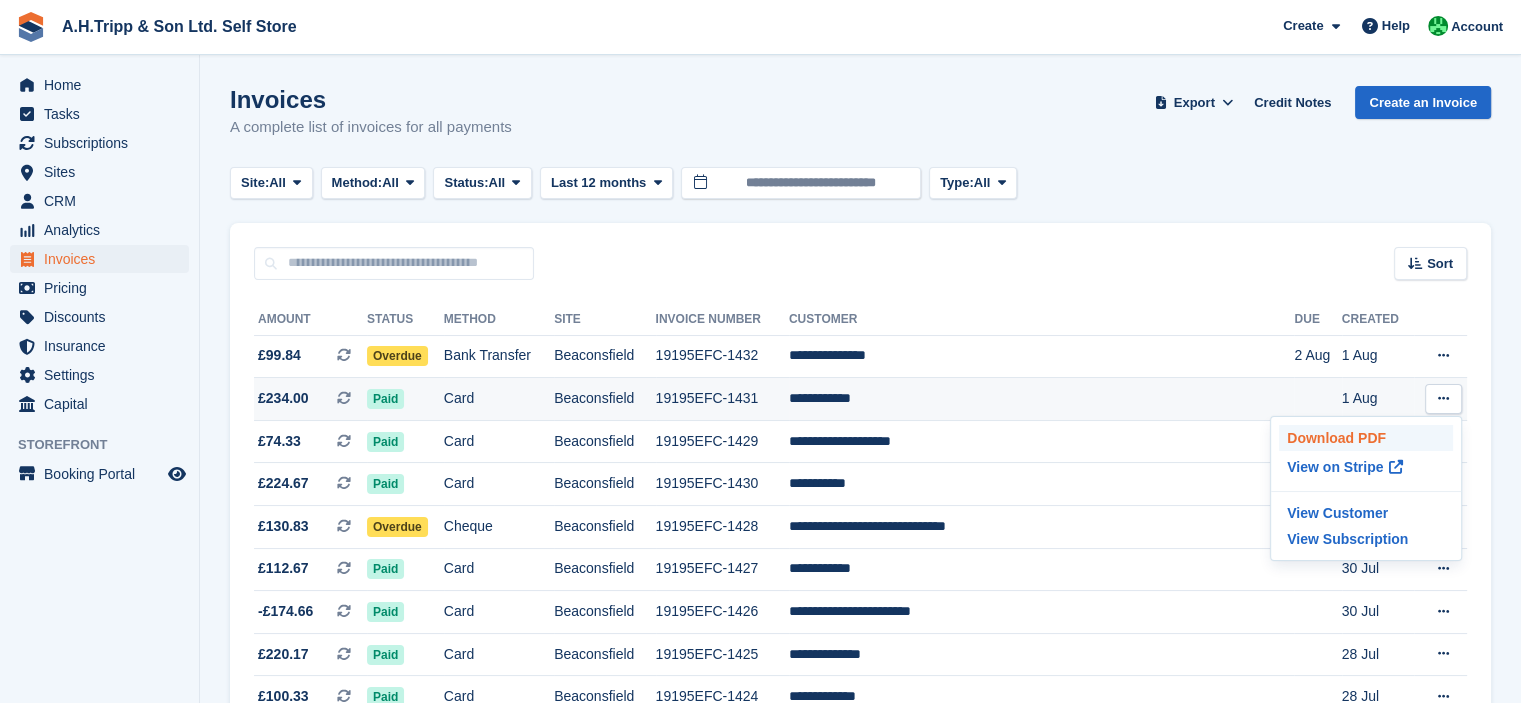 click on "Download PDF" at bounding box center (1366, 438) 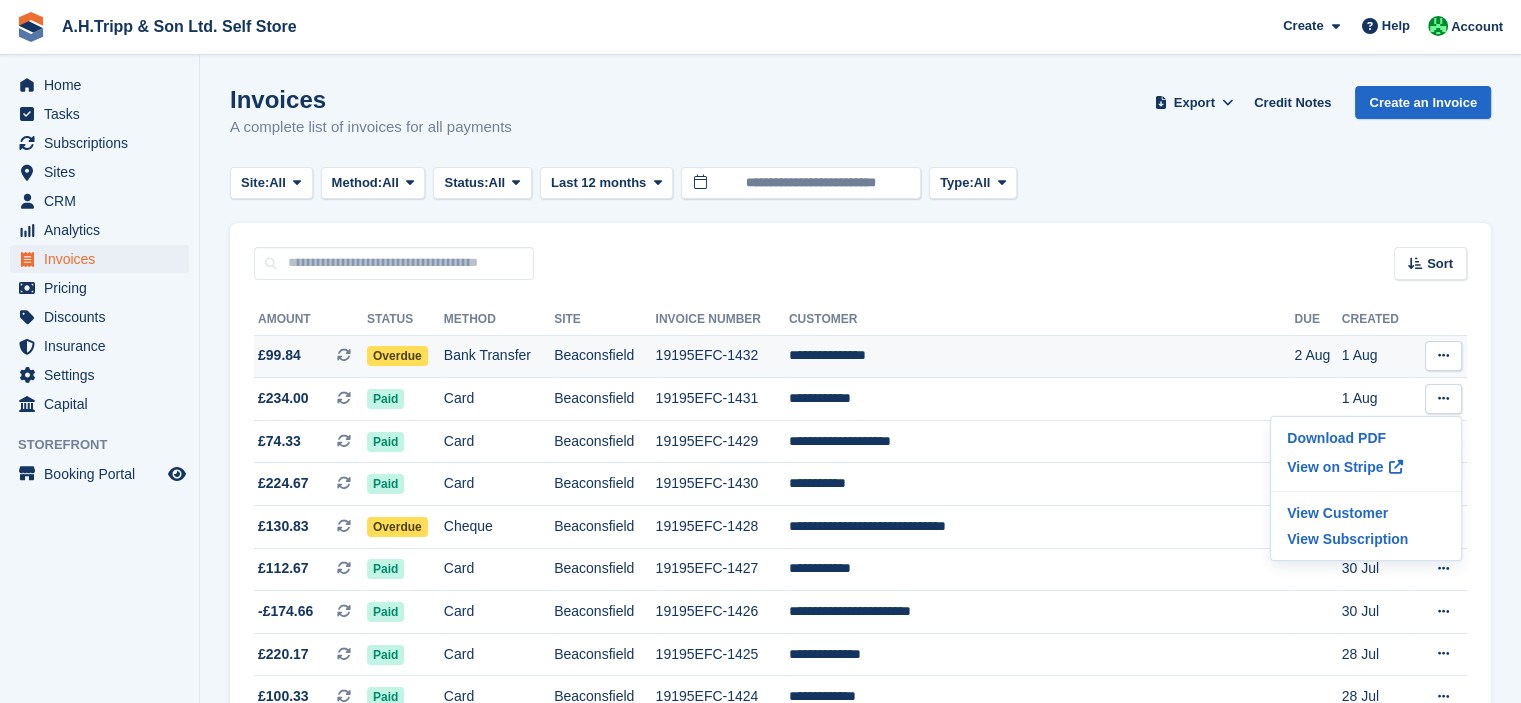 click at bounding box center (1443, 355) 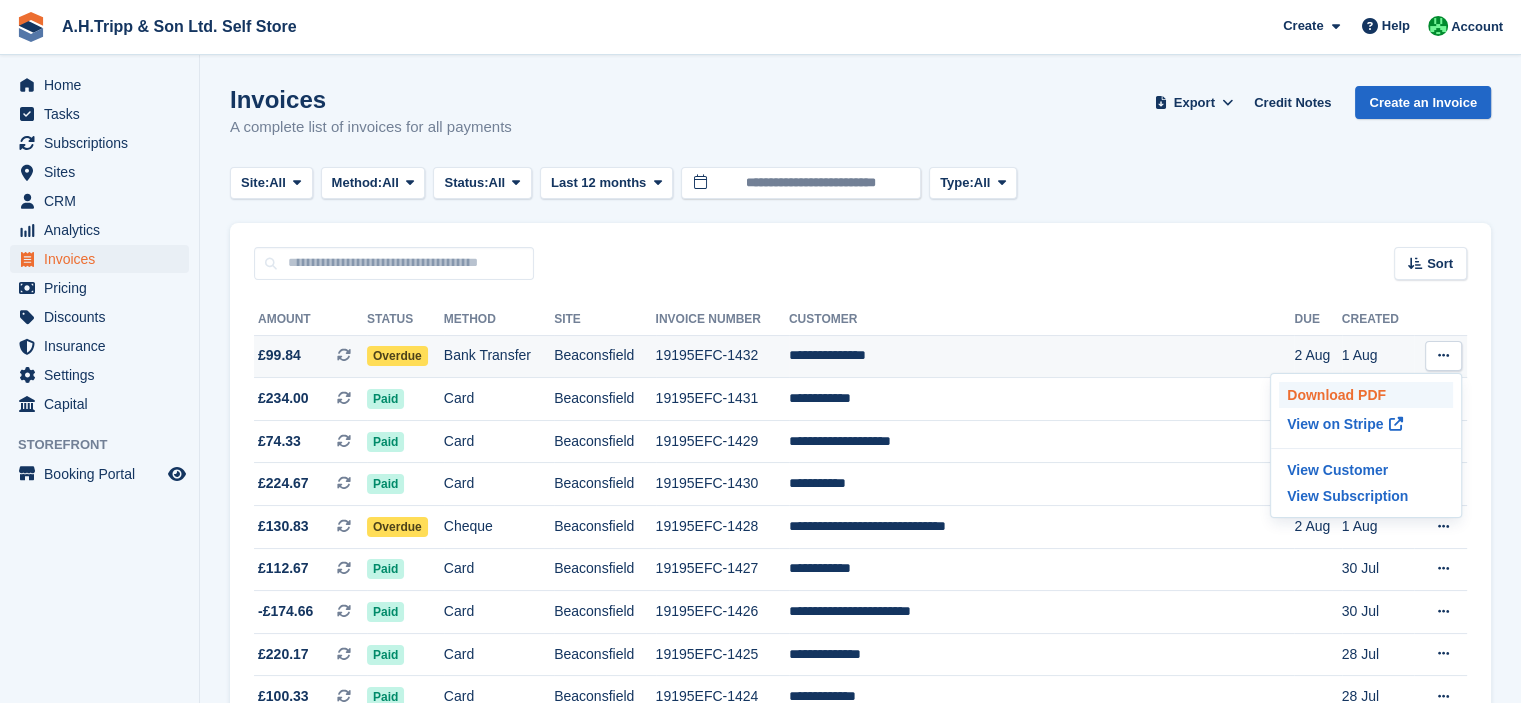 click on "Download PDF" at bounding box center (1366, 395) 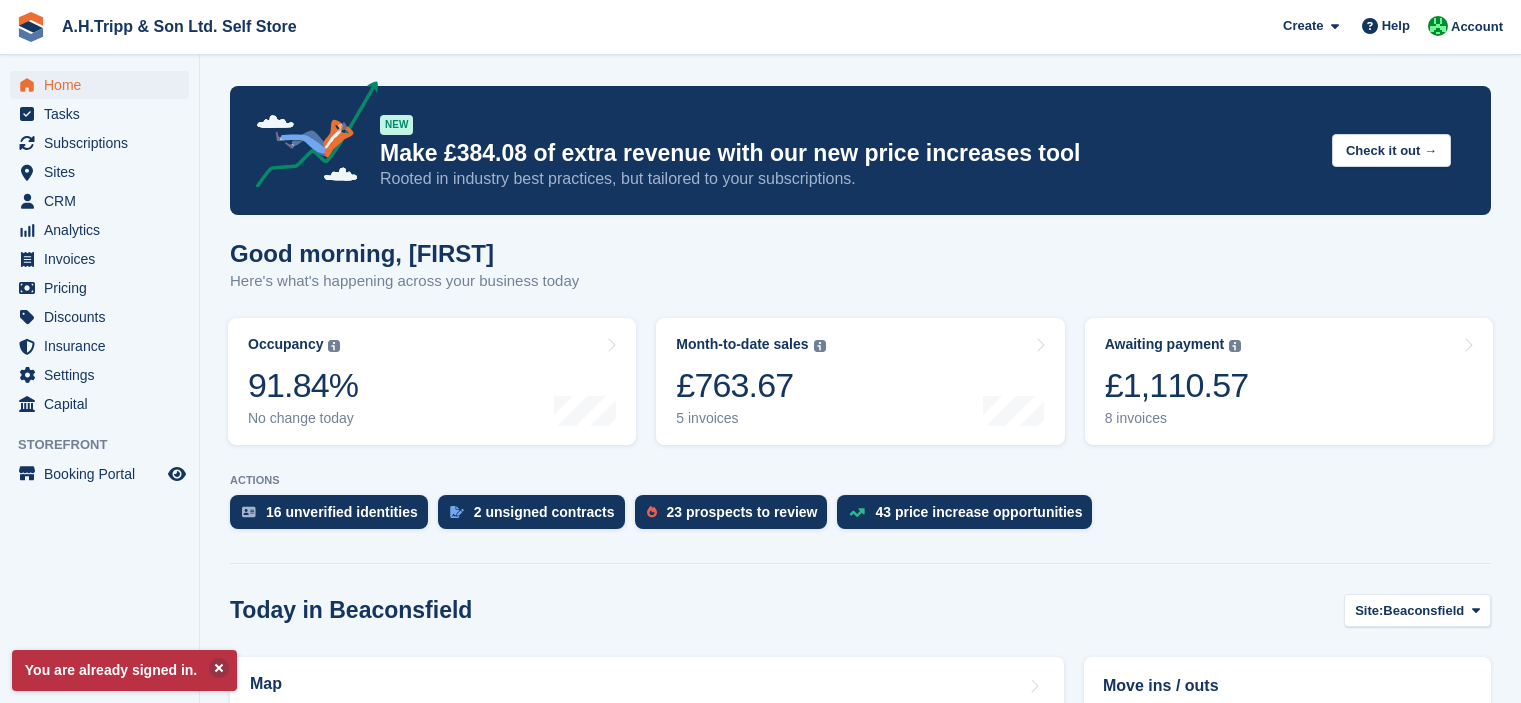 scroll, scrollTop: 0, scrollLeft: 0, axis: both 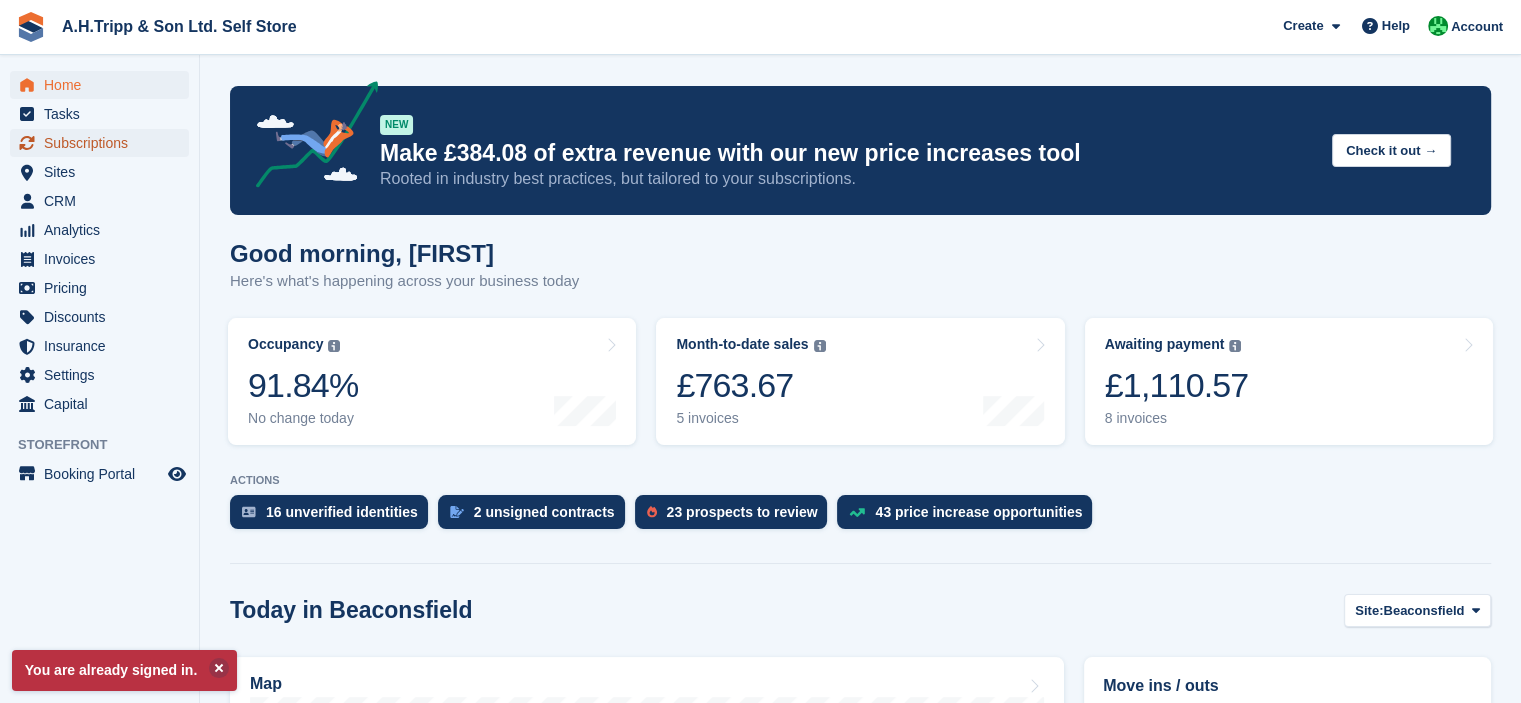 click on "Subscriptions" at bounding box center [104, 143] 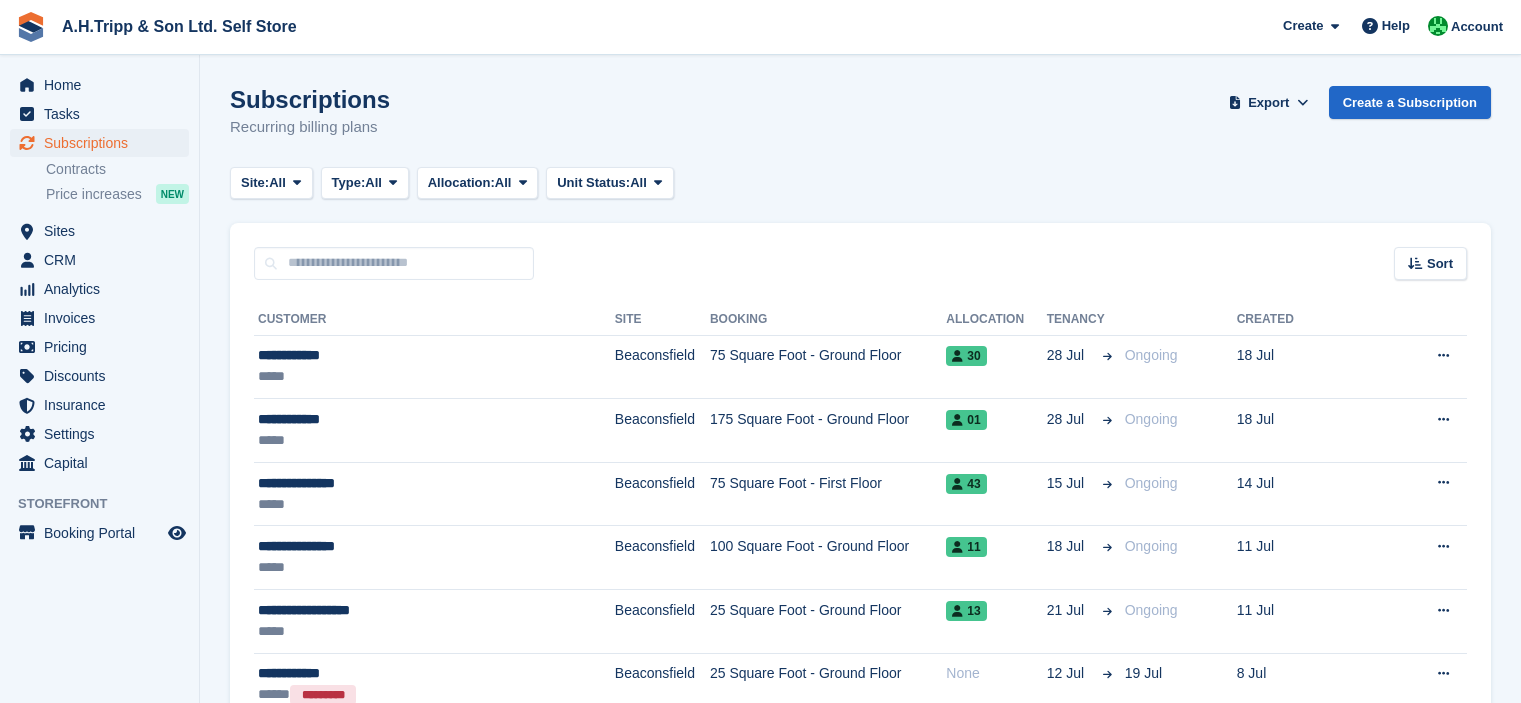 scroll, scrollTop: 0, scrollLeft: 0, axis: both 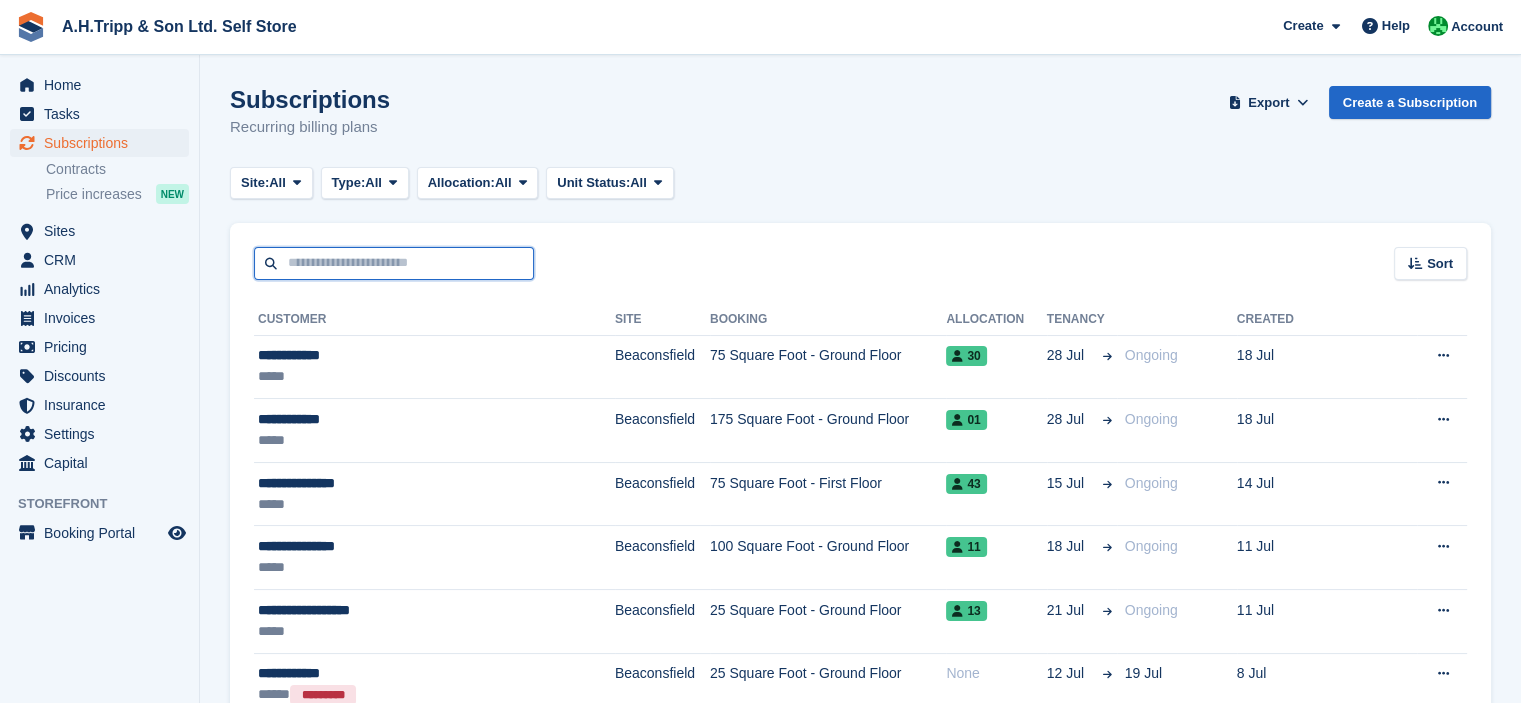 click at bounding box center [394, 263] 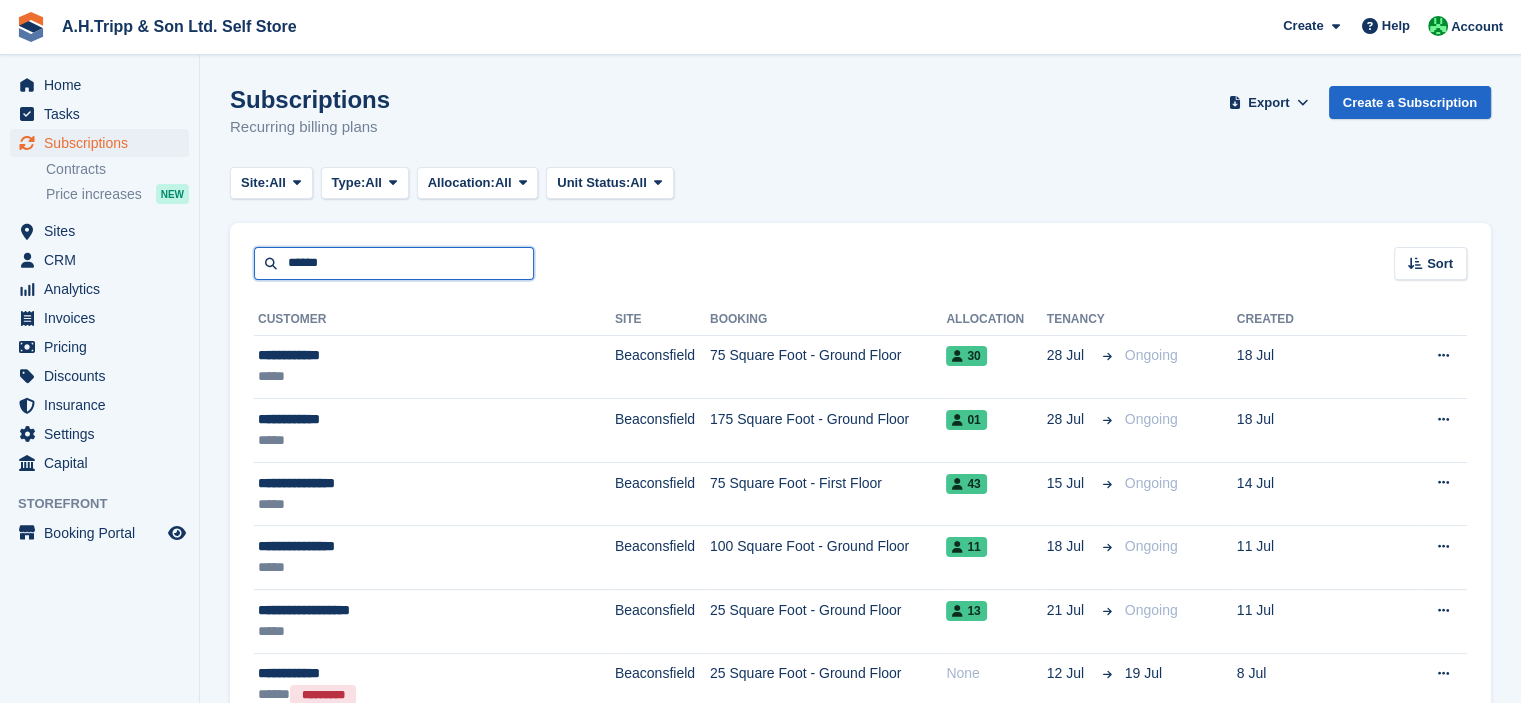 type on "******" 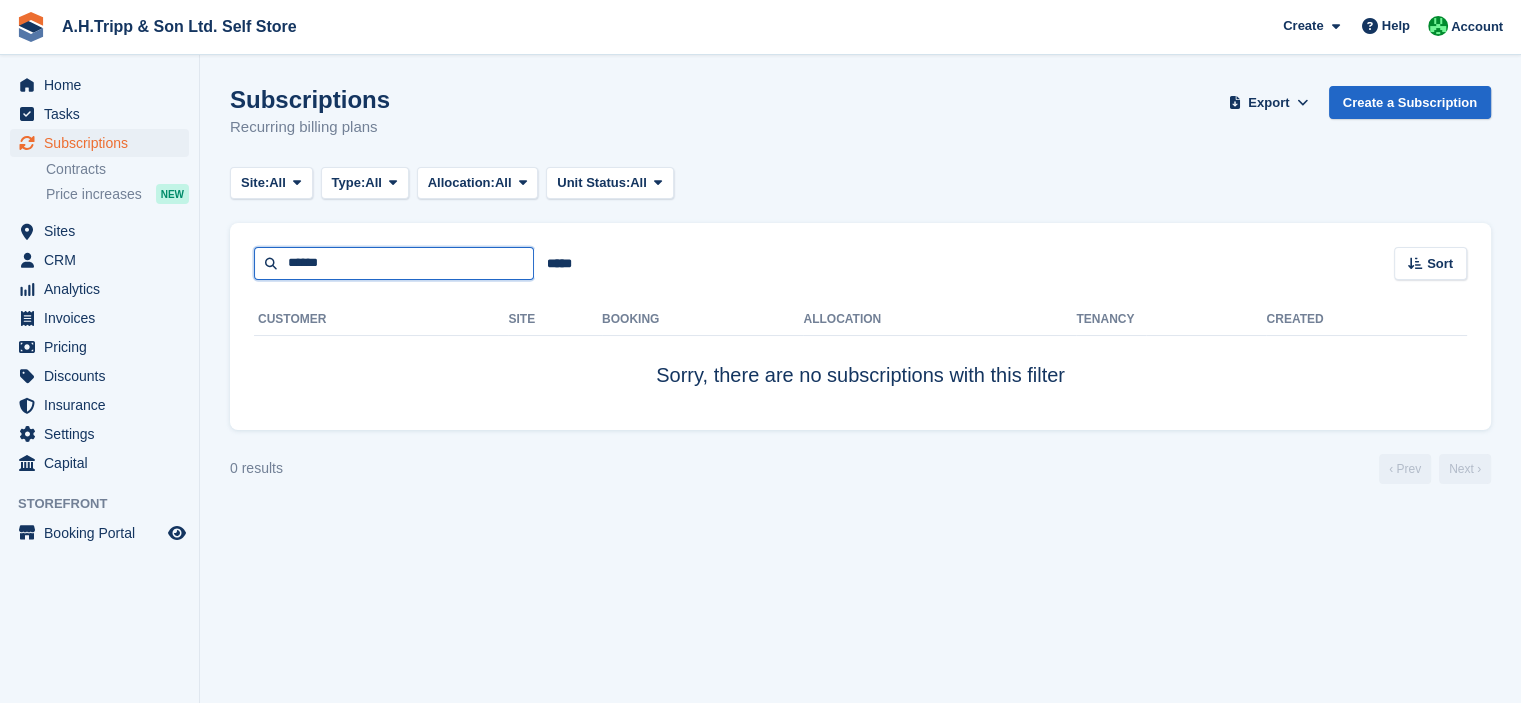 click on "******" at bounding box center [394, 263] 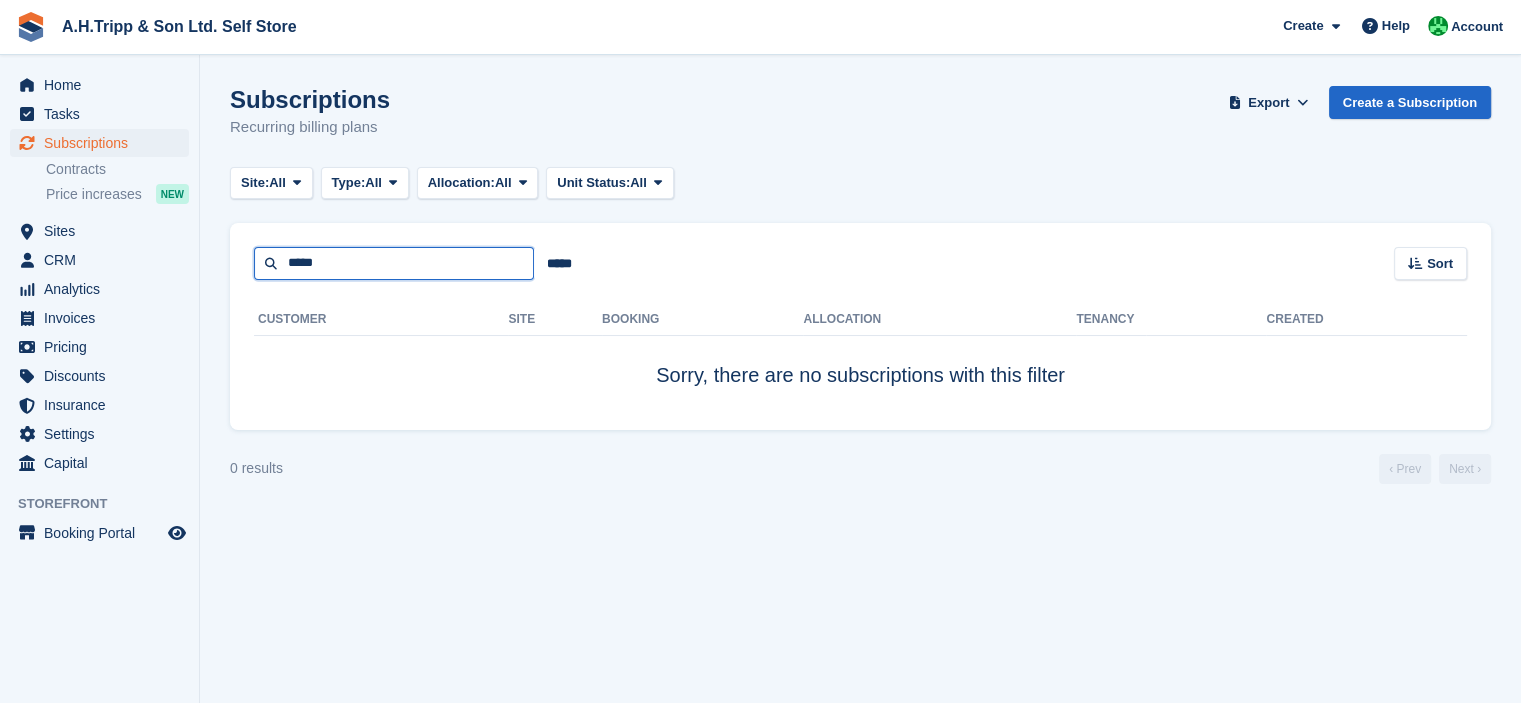 type on "*****" 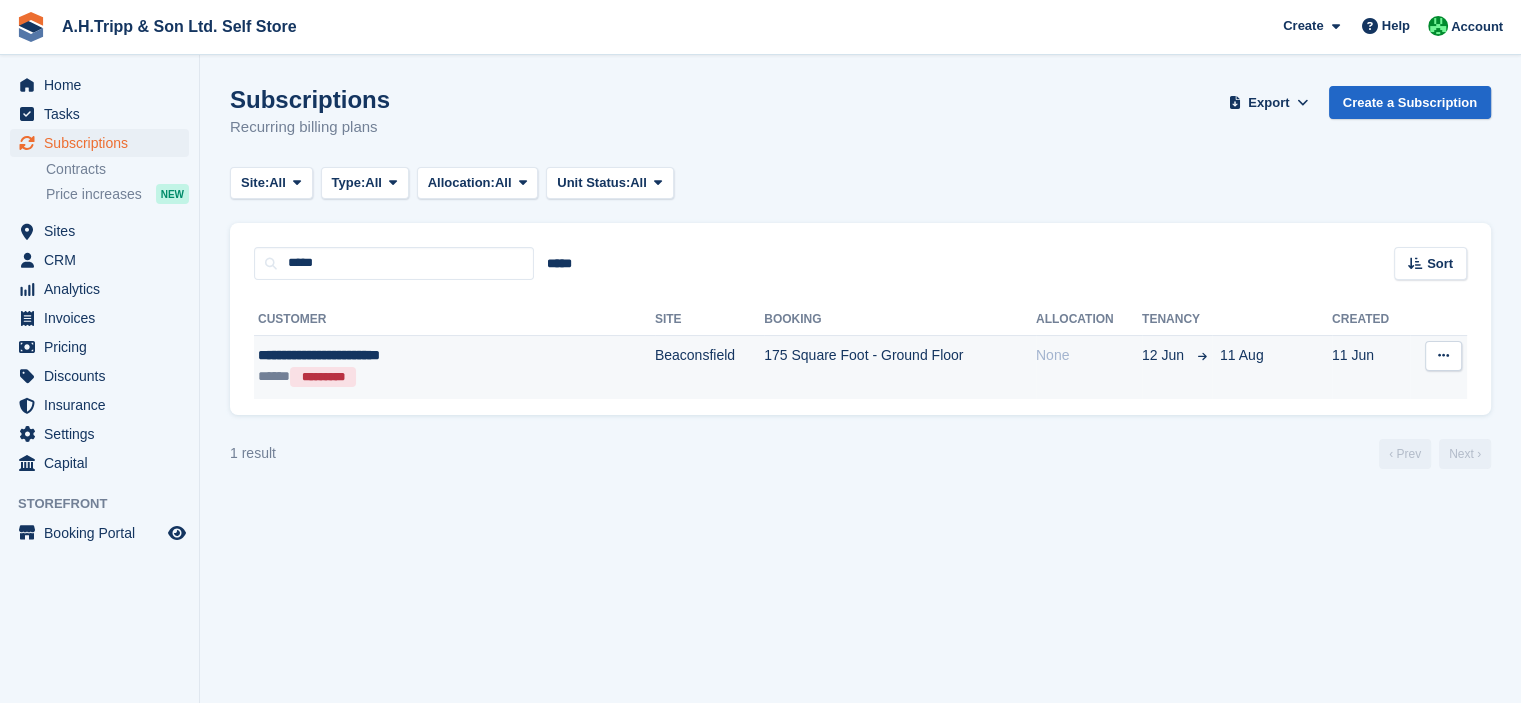 click on "**********" at bounding box center (403, 355) 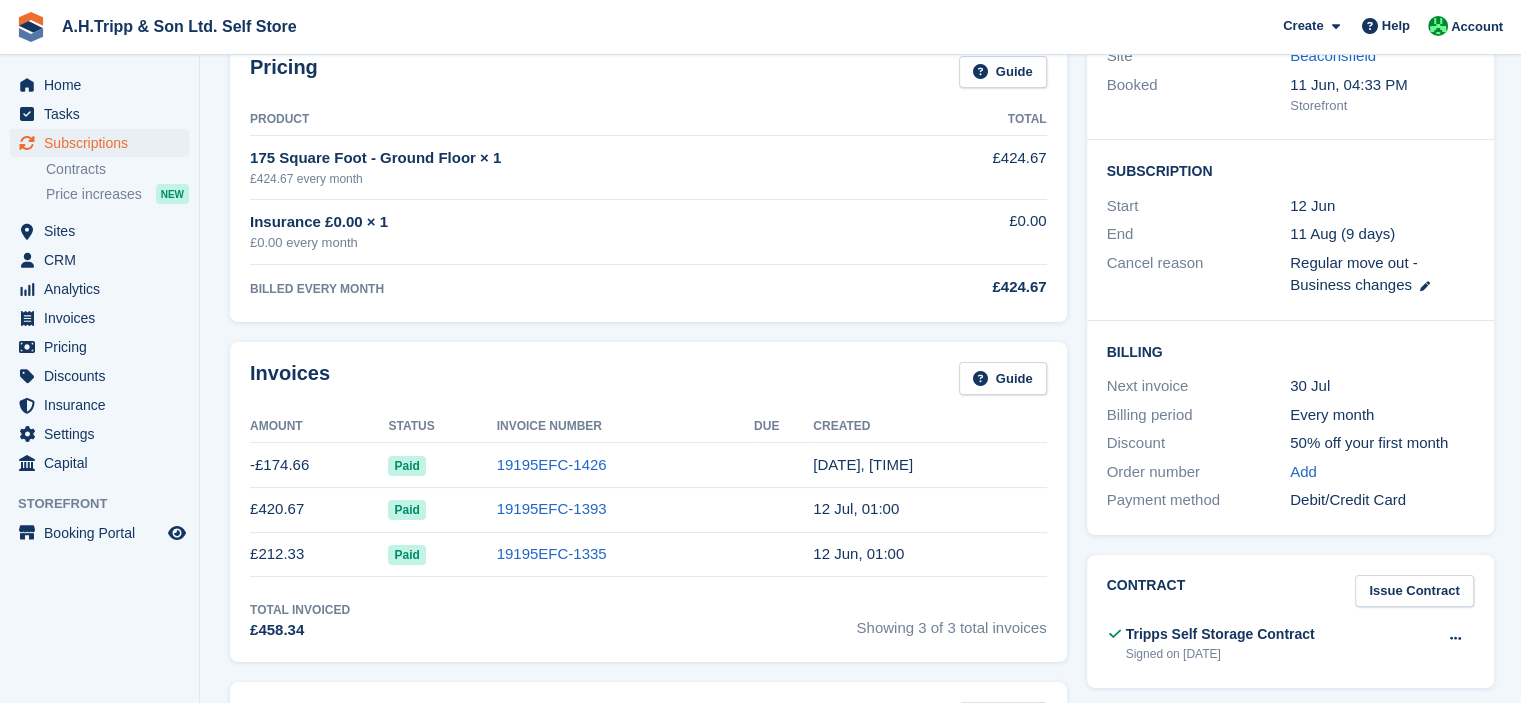 scroll, scrollTop: 0, scrollLeft: 0, axis: both 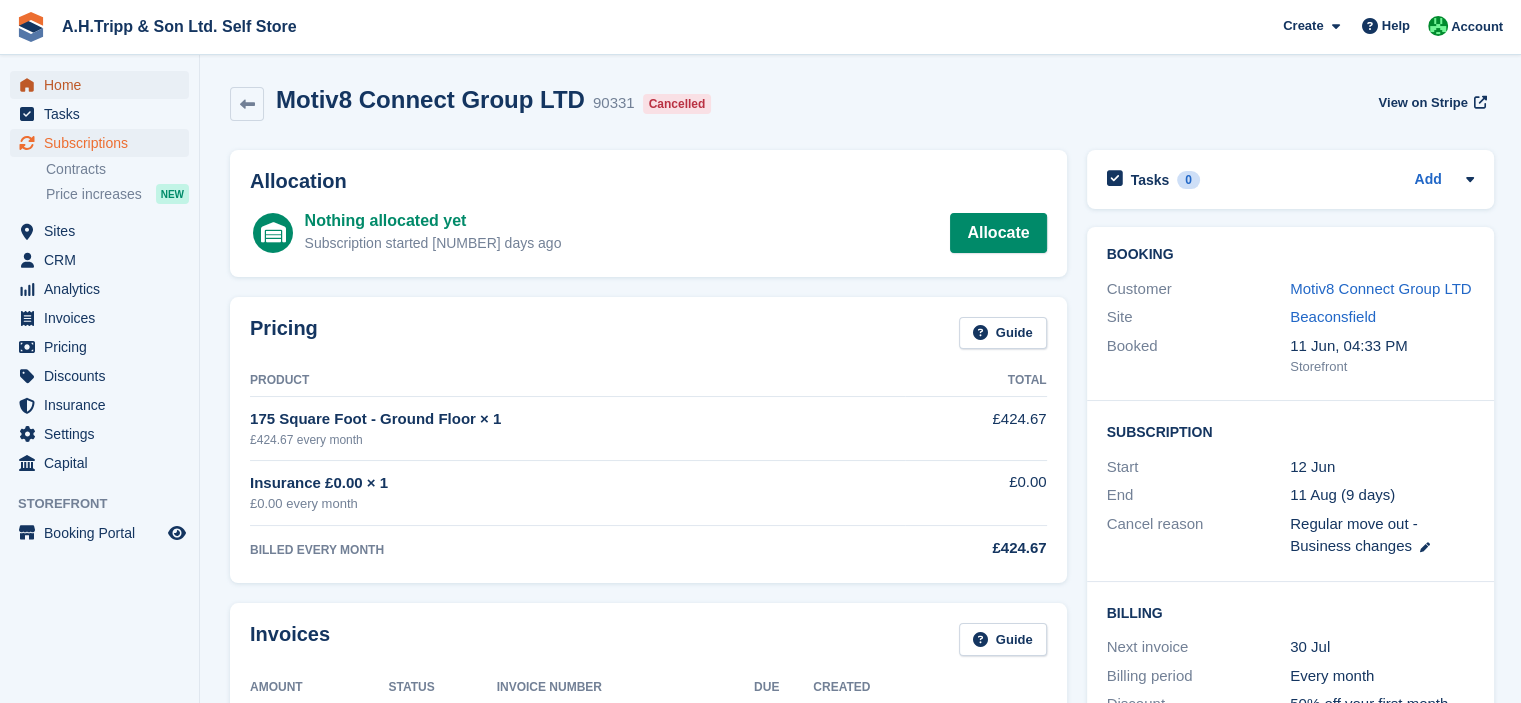 click on "Home" at bounding box center (104, 85) 